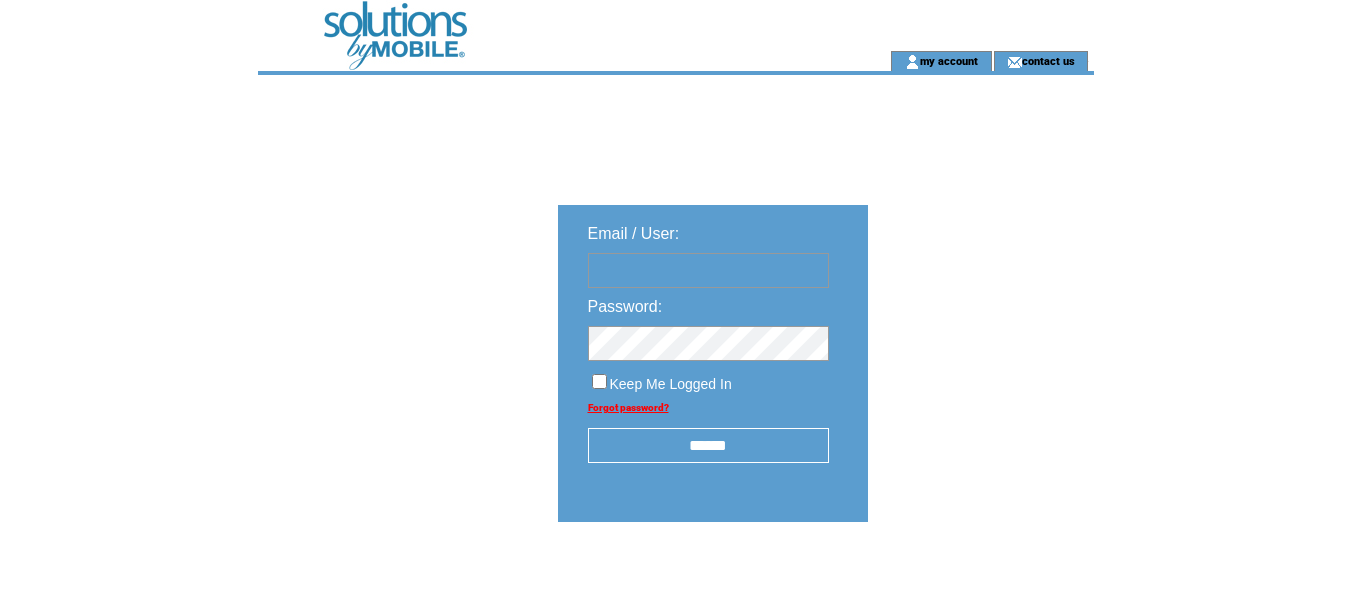 scroll, scrollTop: 0, scrollLeft: 0, axis: both 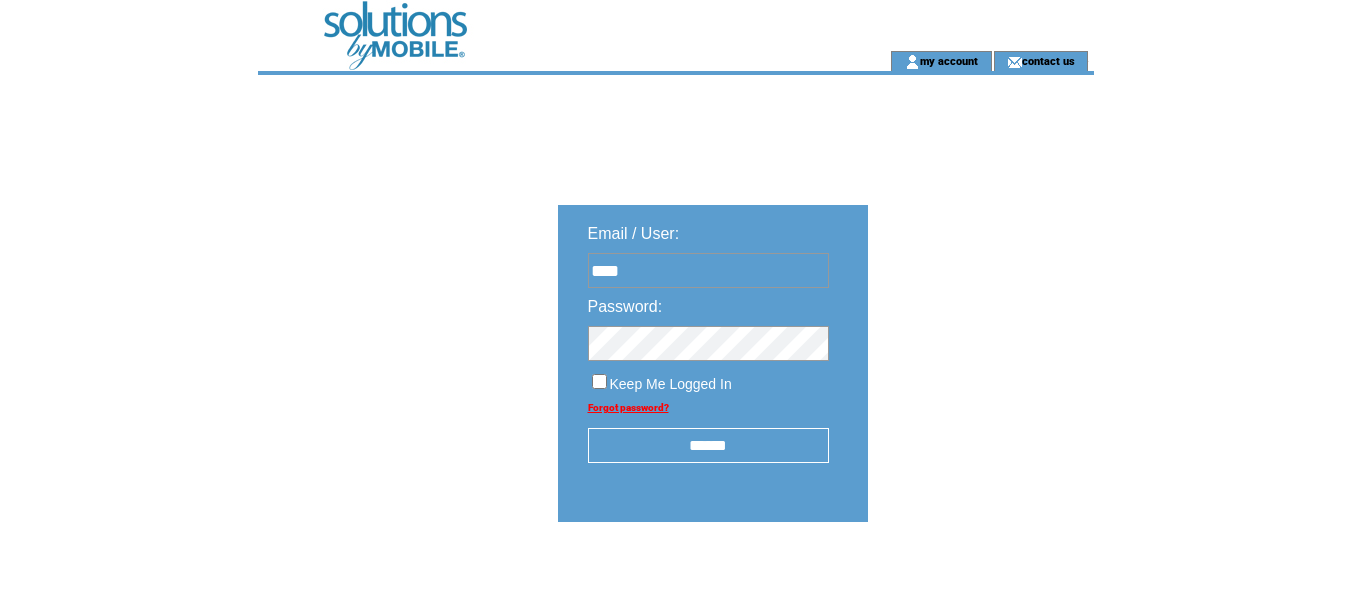 type on "**********" 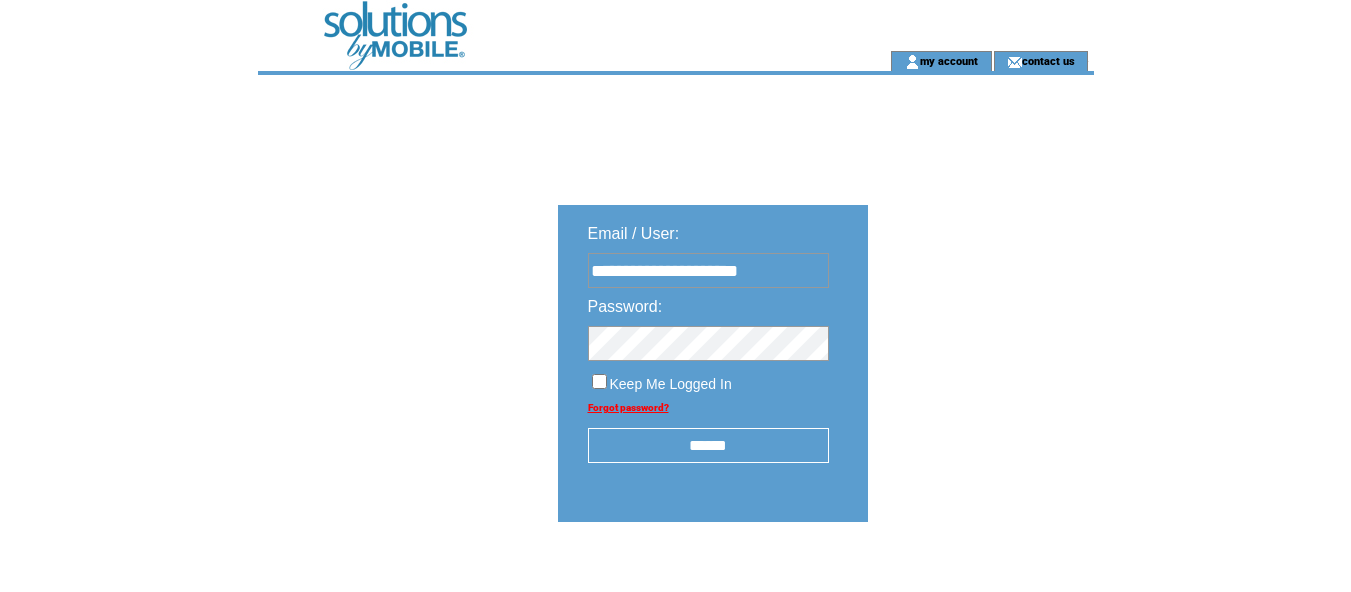click on "**********" at bounding box center (826, 427) 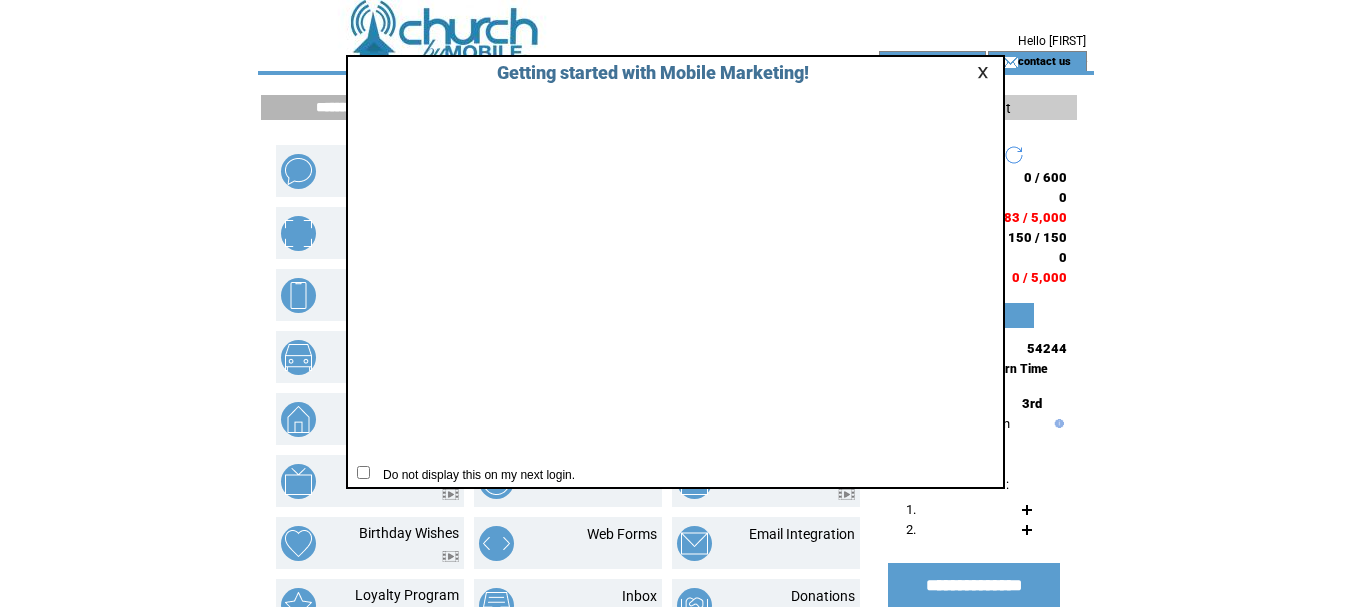 scroll, scrollTop: 0, scrollLeft: 0, axis: both 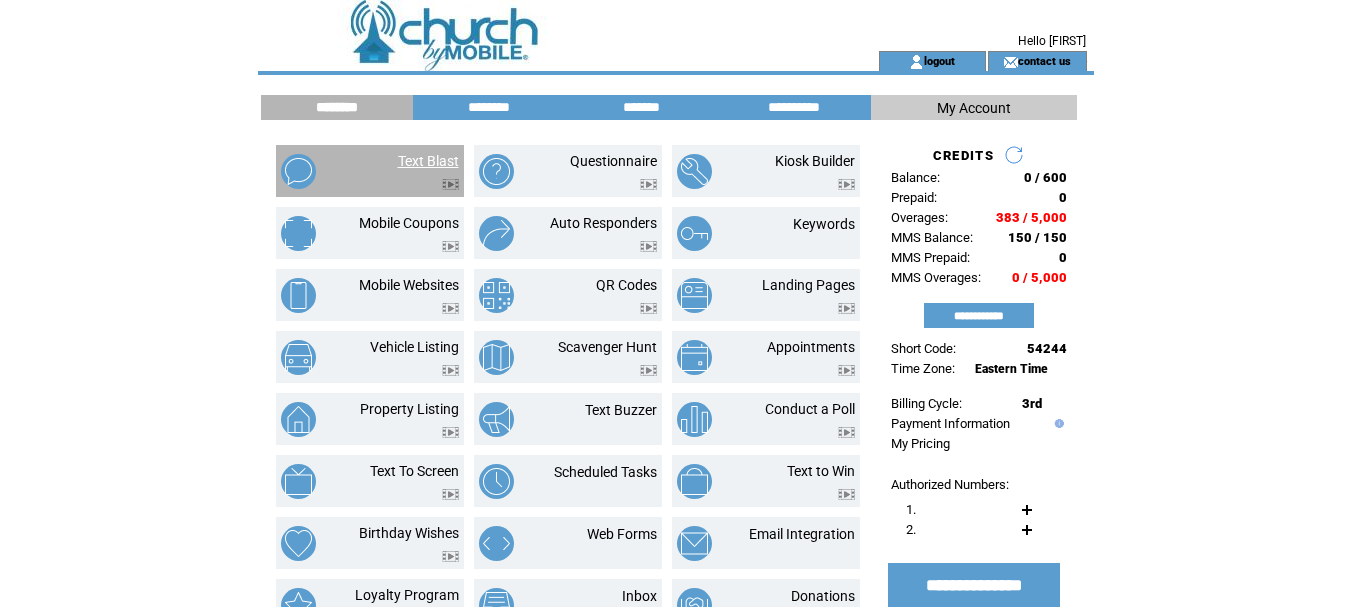 click on "Text Blast" at bounding box center (428, 161) 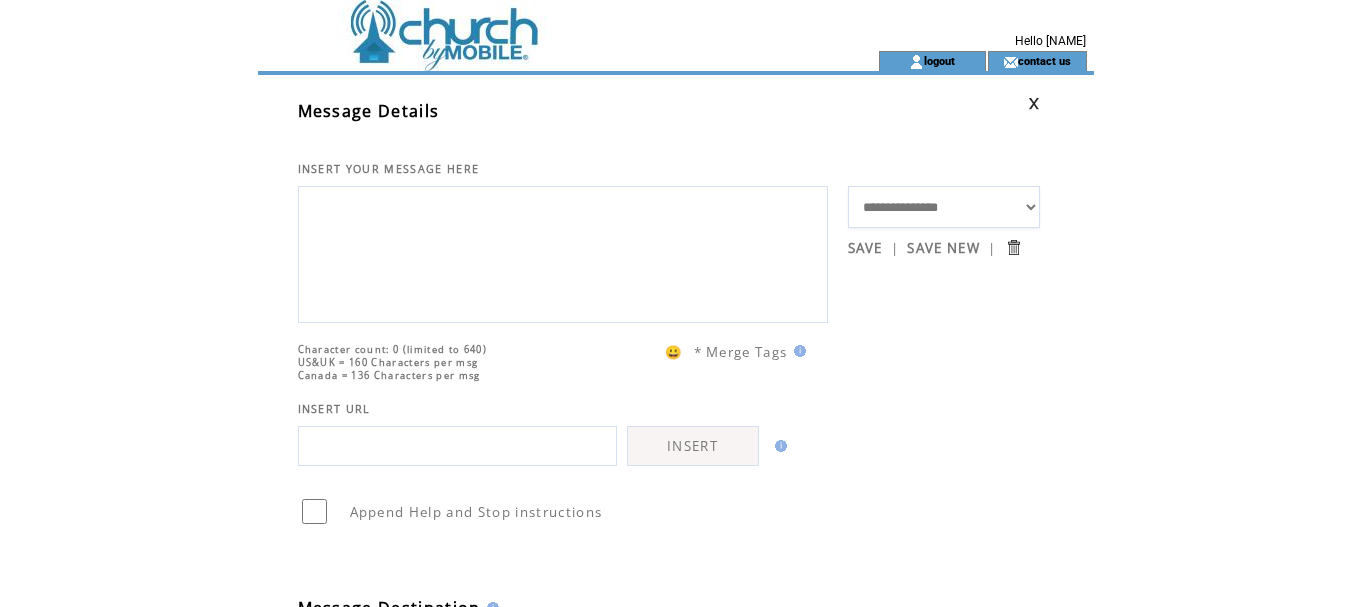 scroll, scrollTop: 0, scrollLeft: 0, axis: both 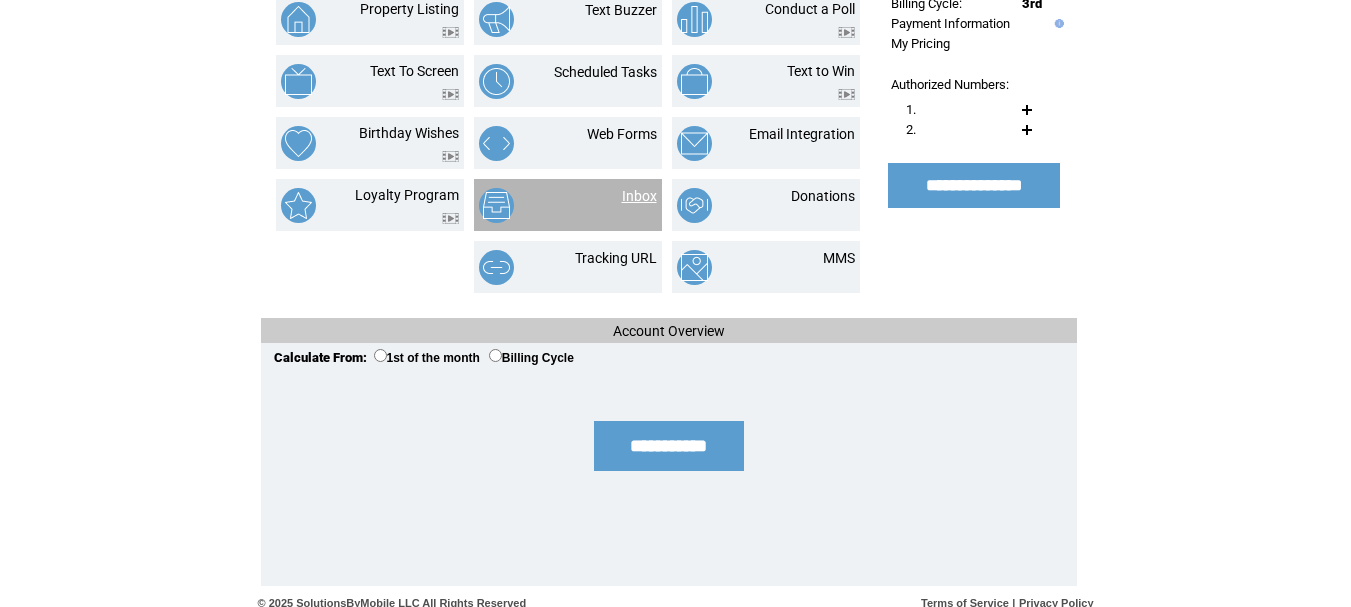 click on "Inbox" at bounding box center (639, 196) 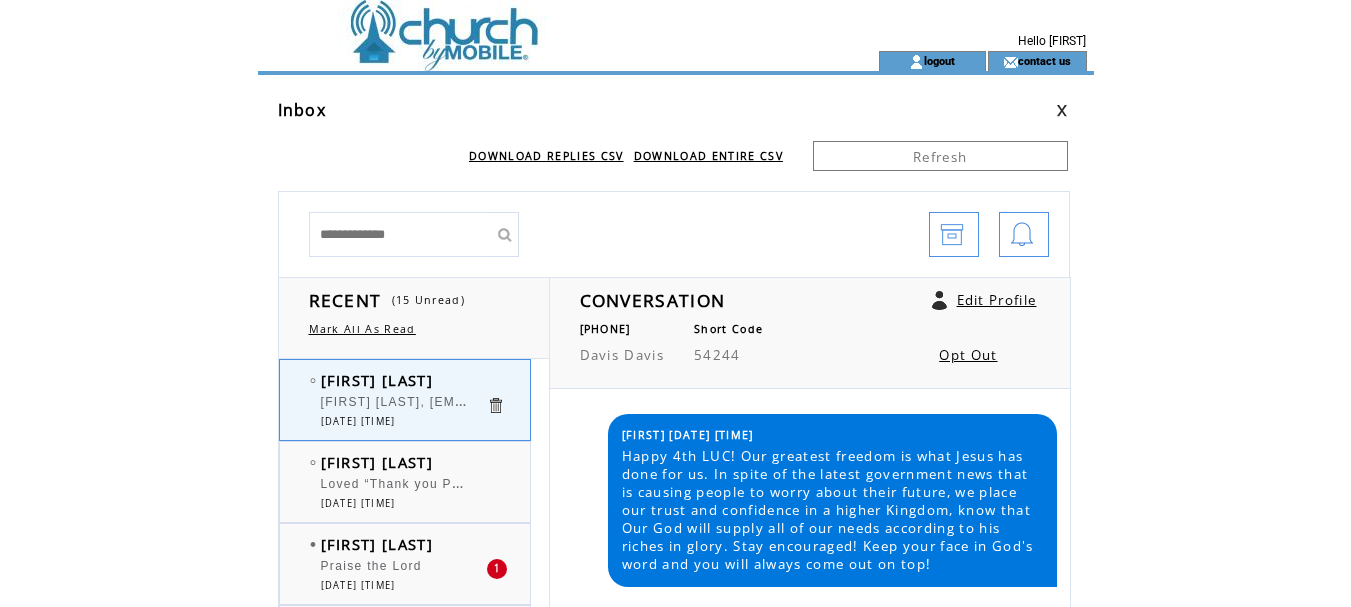 scroll, scrollTop: 0, scrollLeft: 0, axis: both 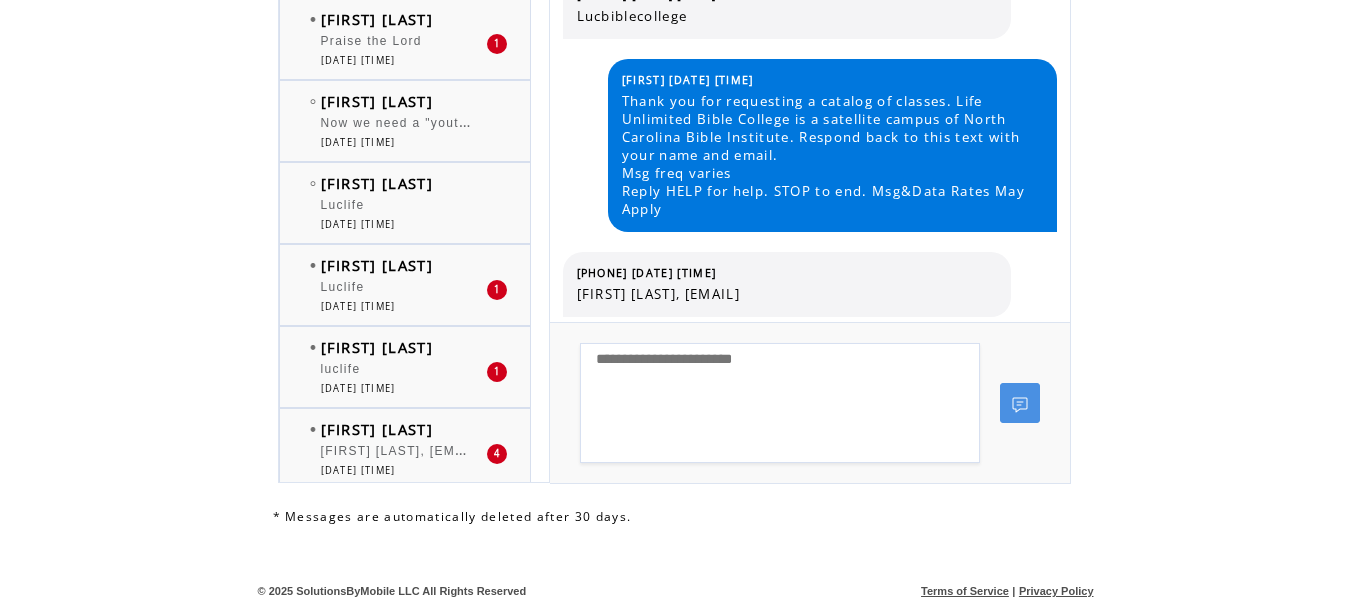 click on "07/30/2025 09:45:49 AM" at bounding box center [358, 142] 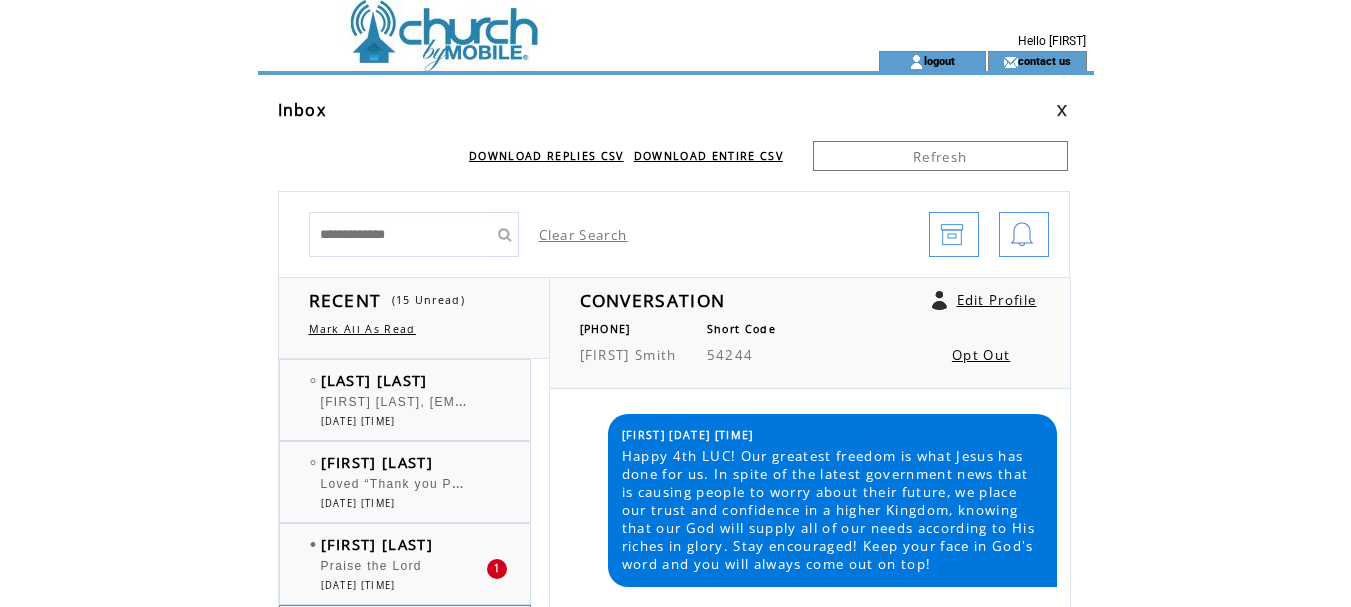 scroll, scrollTop: 0, scrollLeft: 0, axis: both 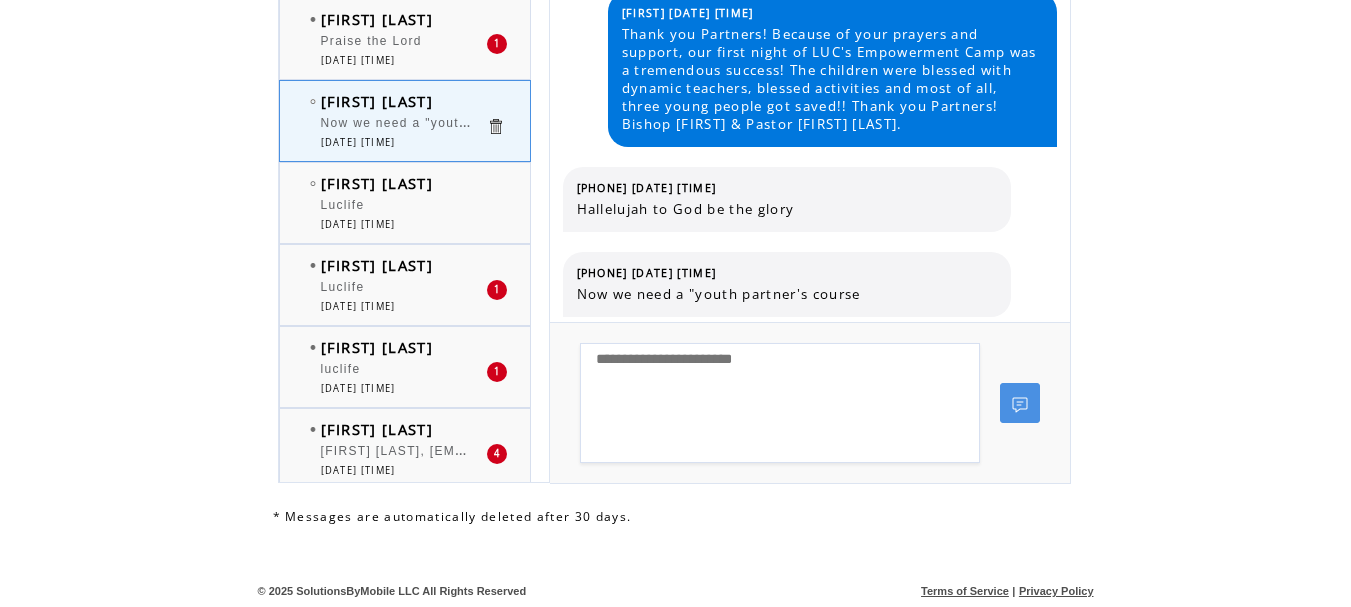click at bounding box center (780, 403) 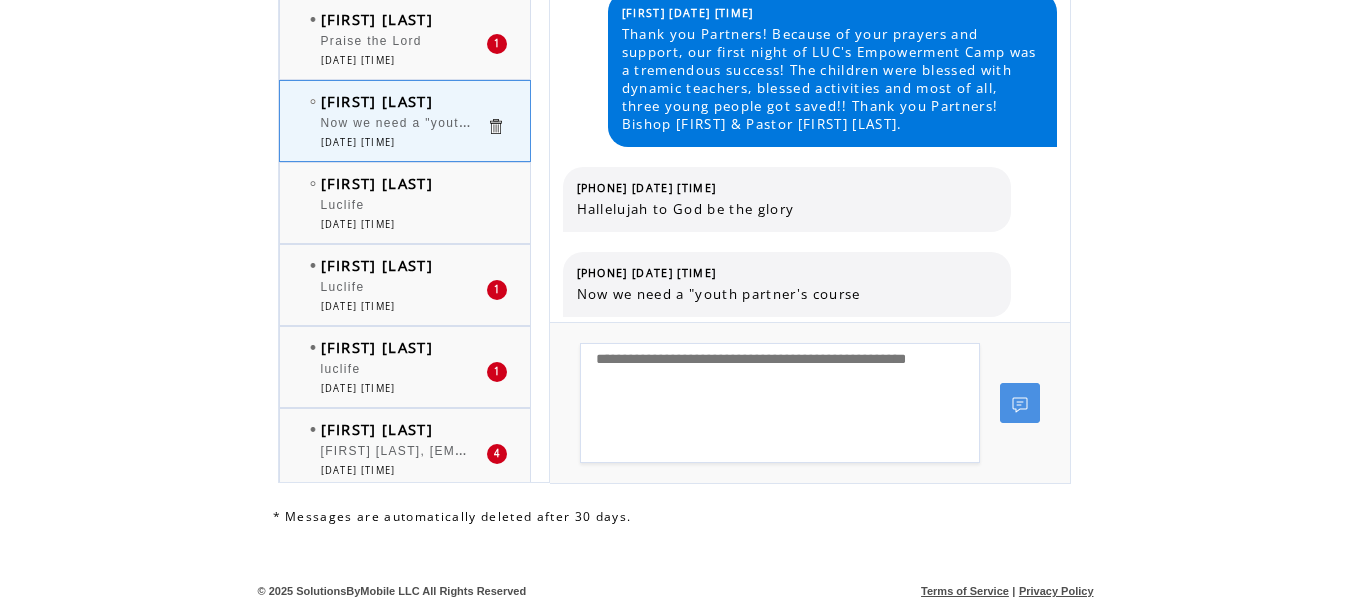 scroll, scrollTop: 0, scrollLeft: 0, axis: both 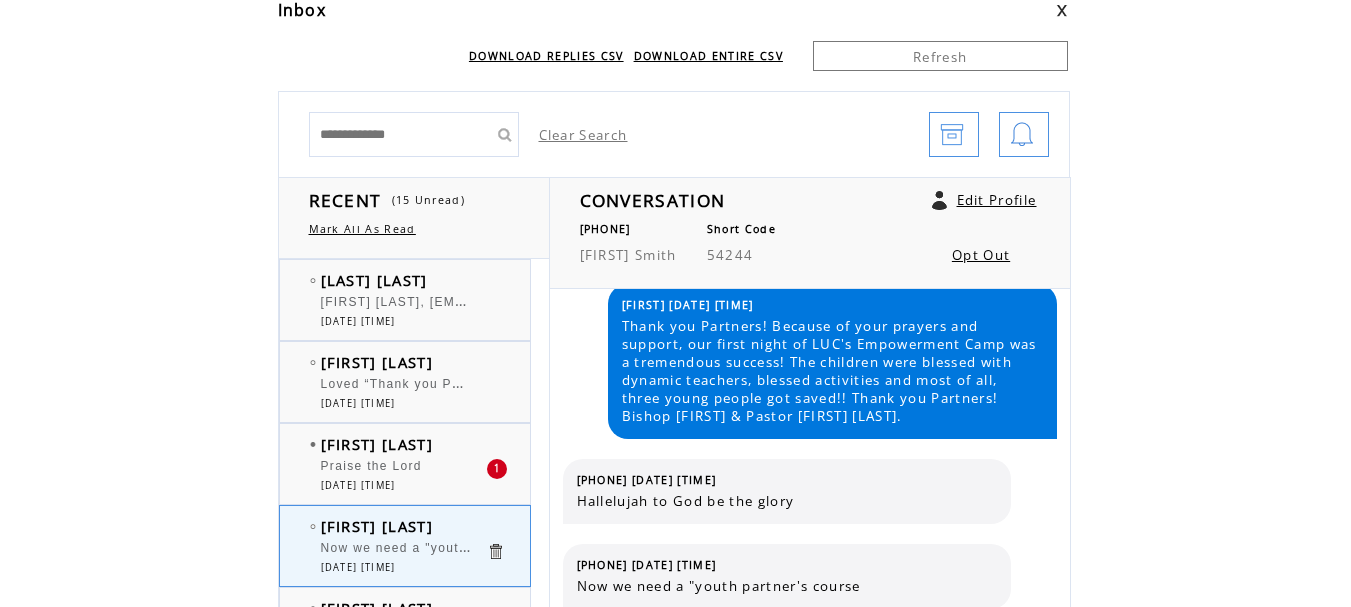 click on "Loved “Thank you Partners! Because of your prayers and support, our first night of LUC's Empowerment Camp was a tremendous success! The children were blessed with dynamic teachers, blessed activities and most of all, three young people got saved!! Thank you Partners! Bishop [FIRST] & Pastor [FIRST] [LAST].”" at bounding box center (403, 387) 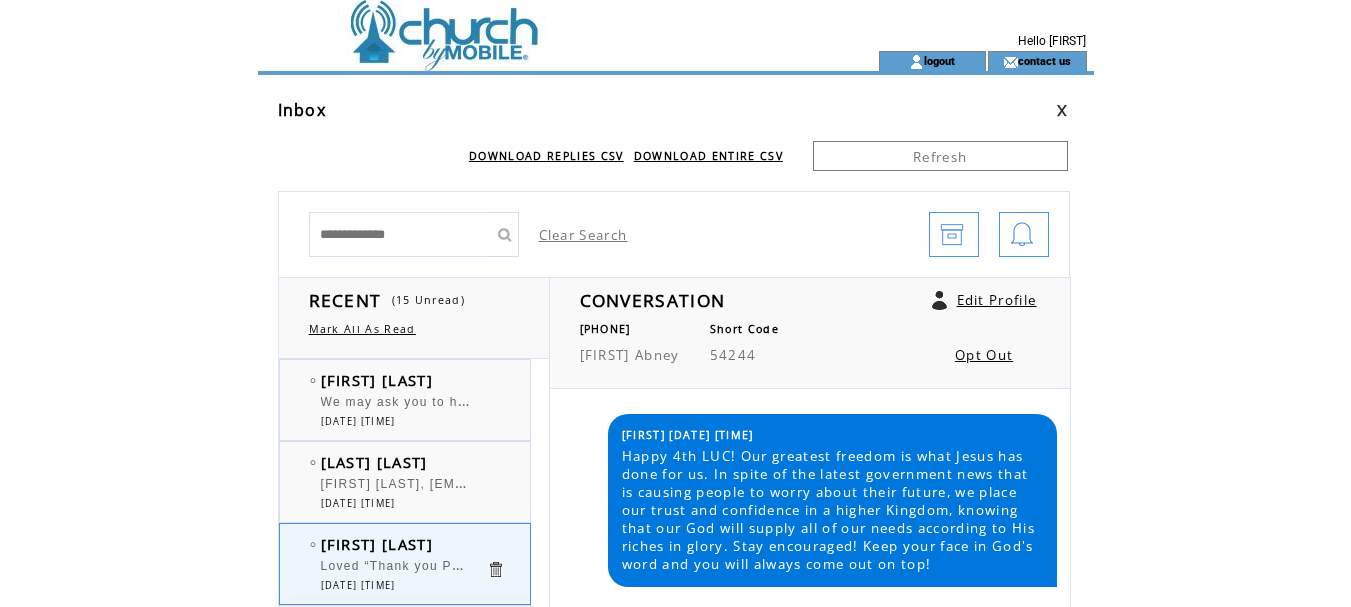 scroll, scrollTop: 0, scrollLeft: 0, axis: both 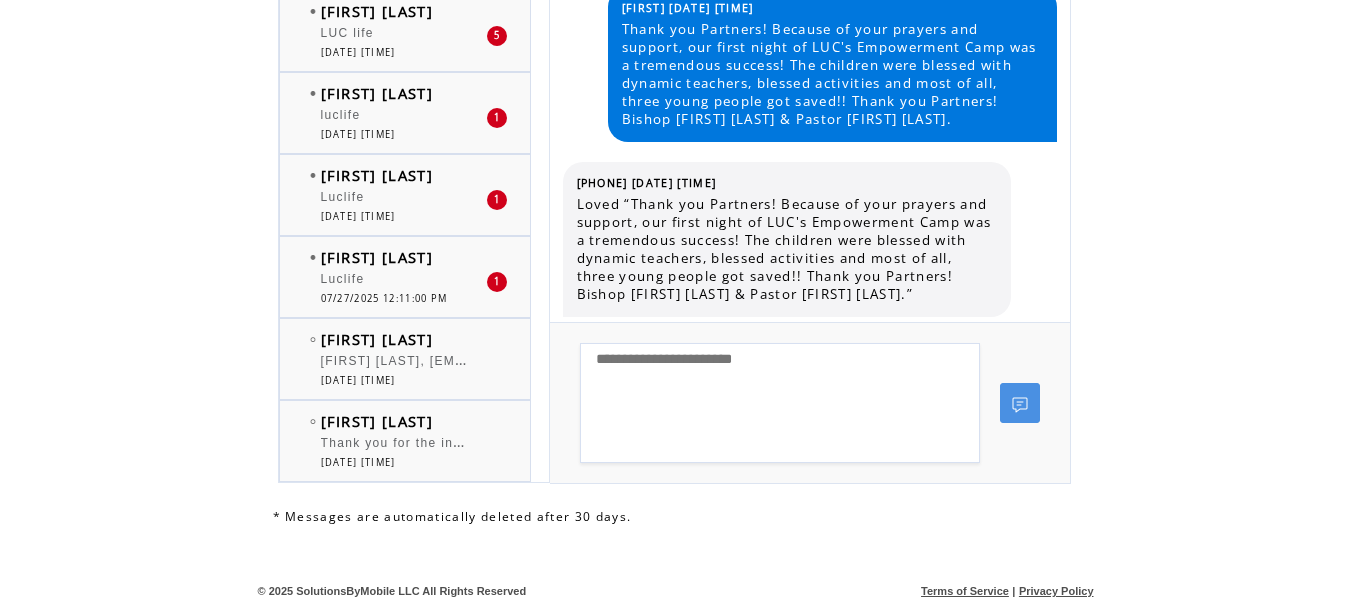 click on "Thank you for the invite." at bounding box center (401, 441) 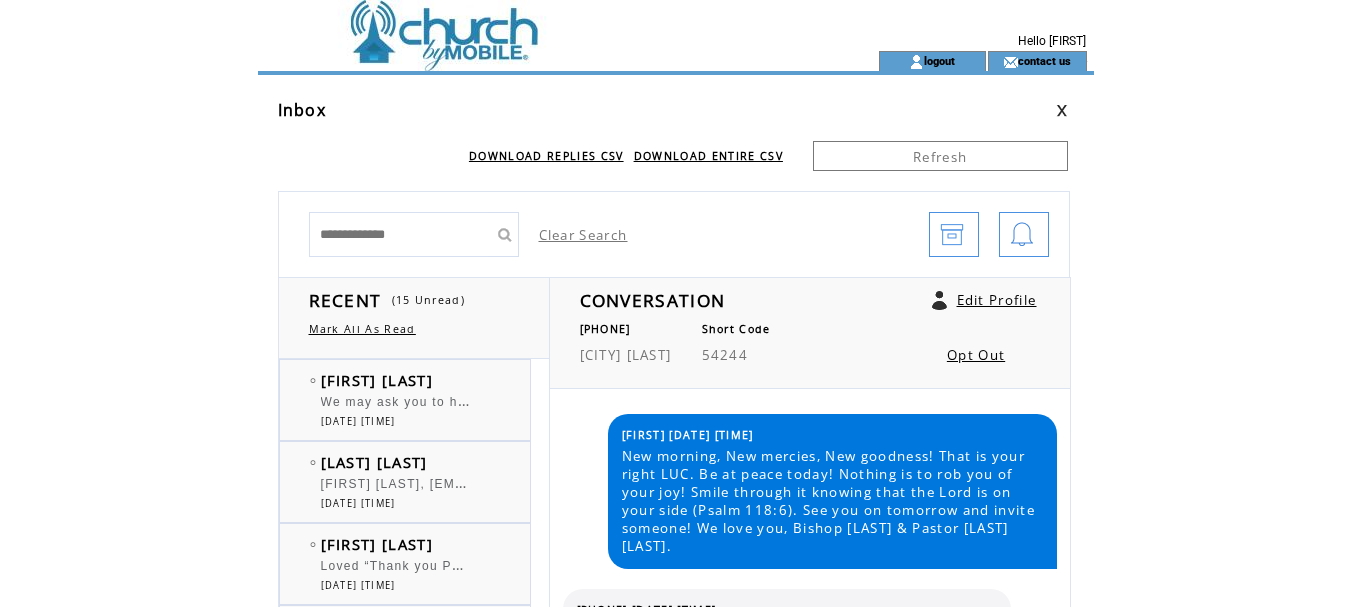 scroll, scrollTop: 0, scrollLeft: 0, axis: both 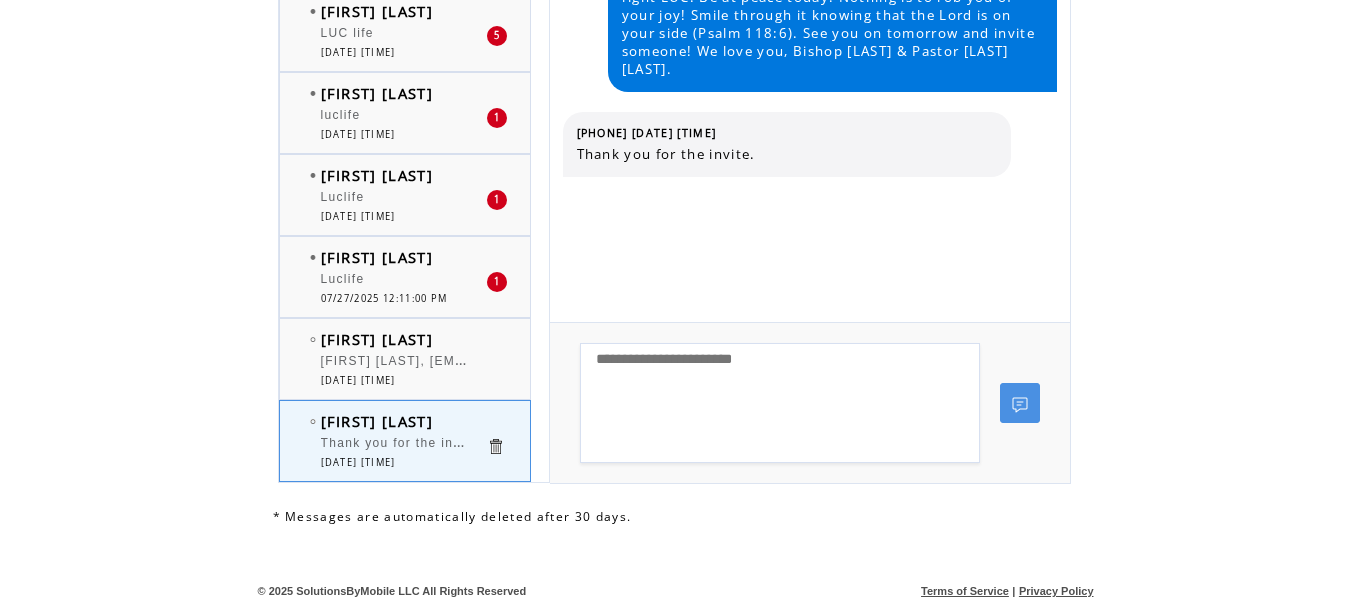 click on "[FIRST] [LAST], [EMAIL]" at bounding box center [401, 359] 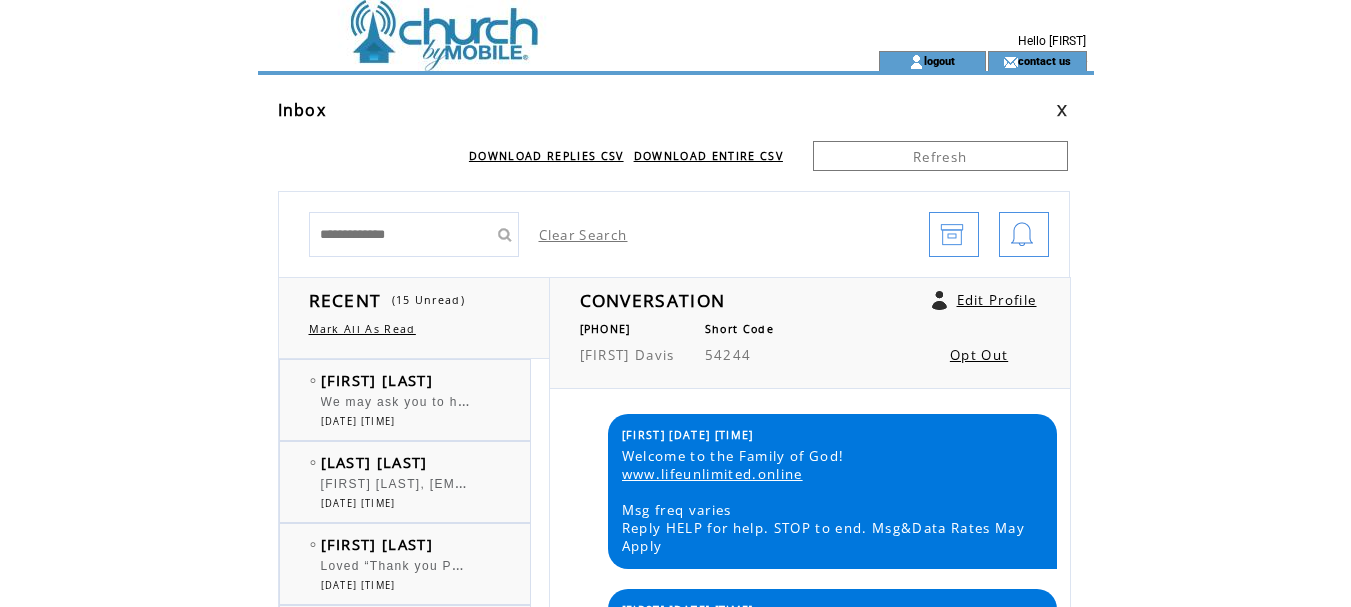 scroll, scrollTop: 0, scrollLeft: 0, axis: both 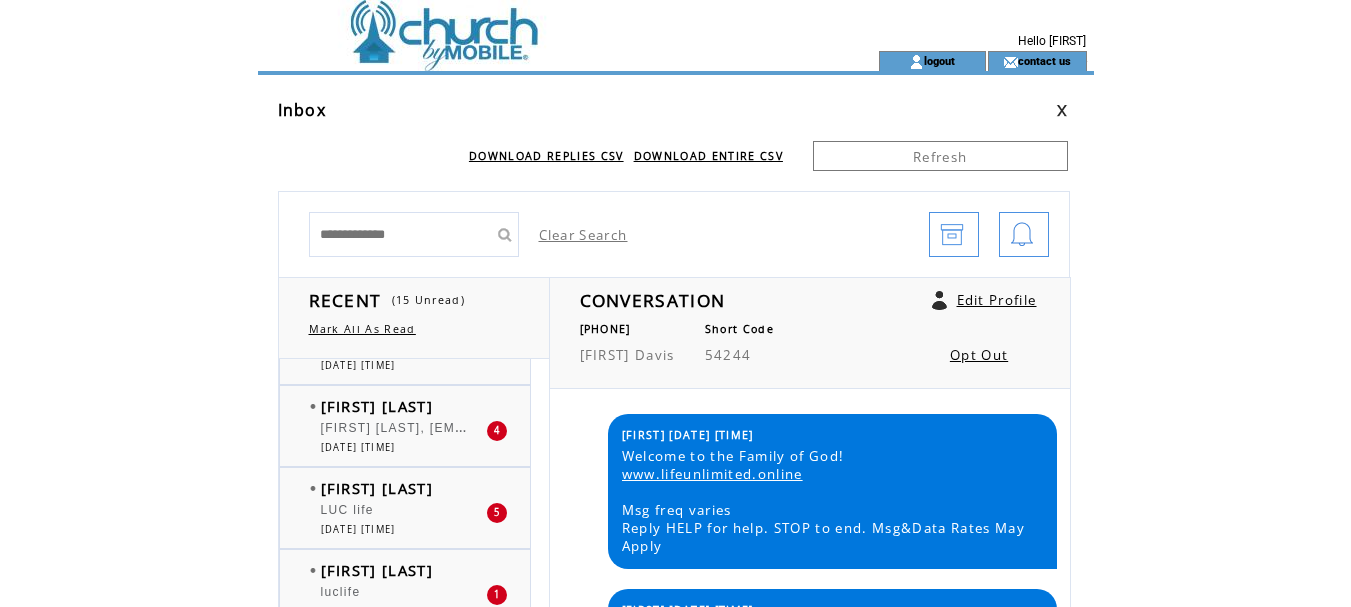 click on "[FIRST] [LAST]" at bounding box center (403, 406) 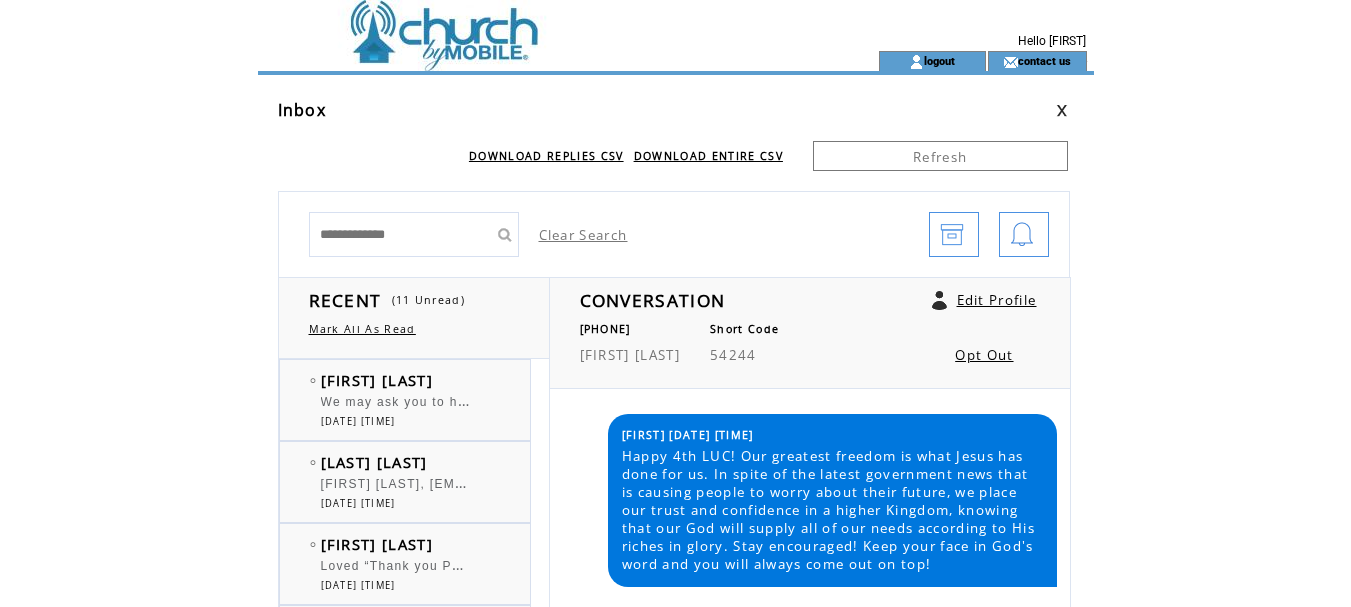 scroll, scrollTop: 0, scrollLeft: 0, axis: both 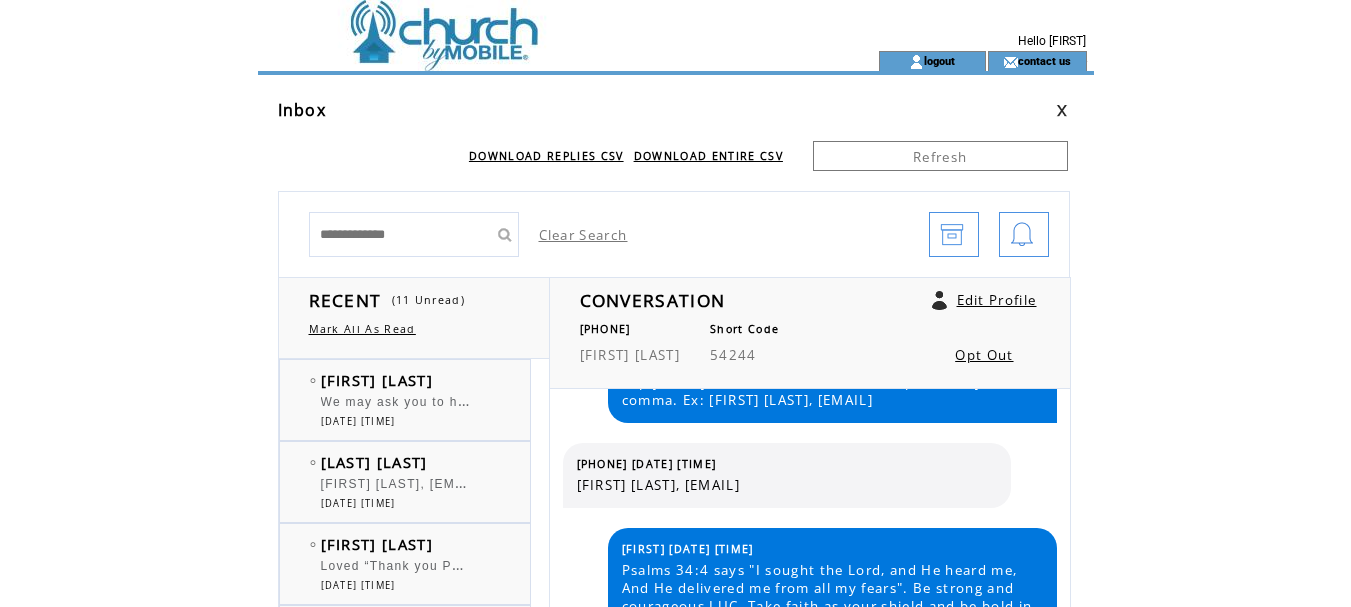 click at bounding box center (1062, 110) 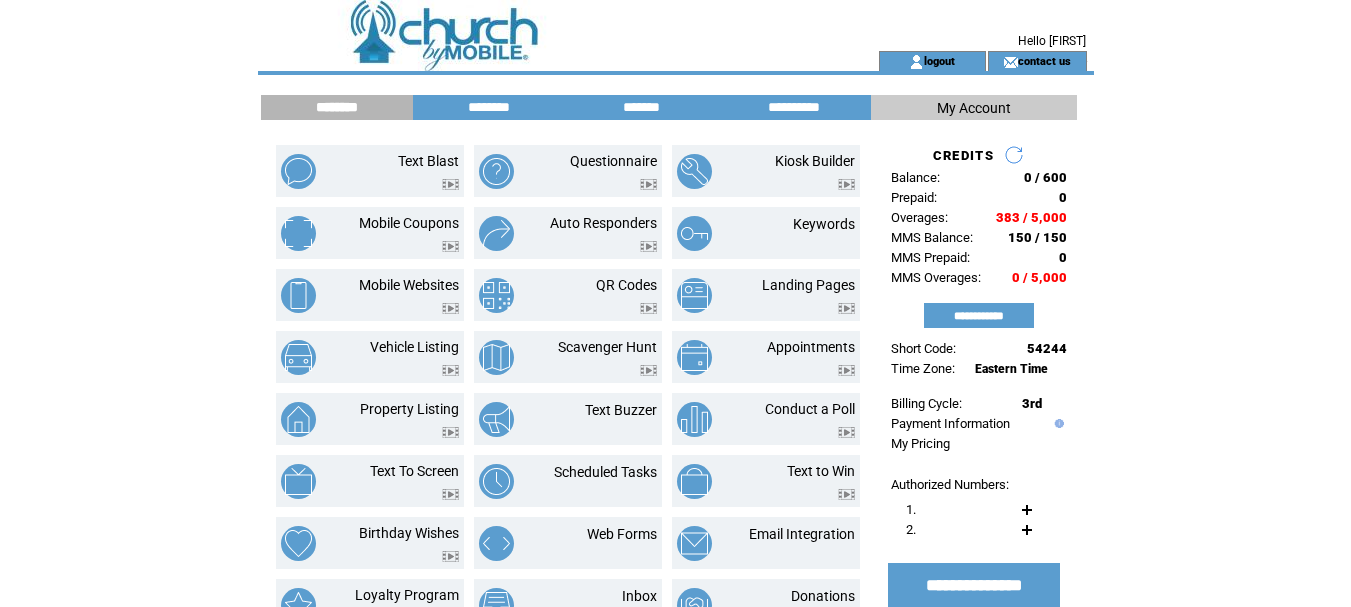 scroll, scrollTop: 0, scrollLeft: 0, axis: both 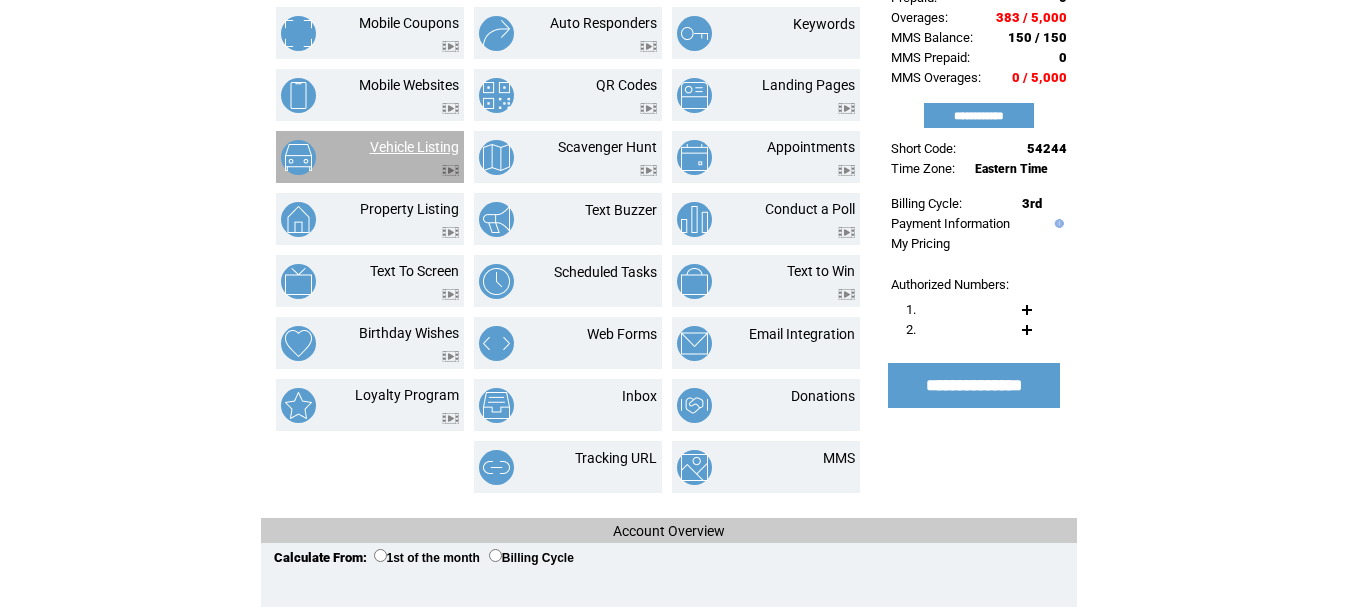 click on "Vehicle Listing" at bounding box center (414, 147) 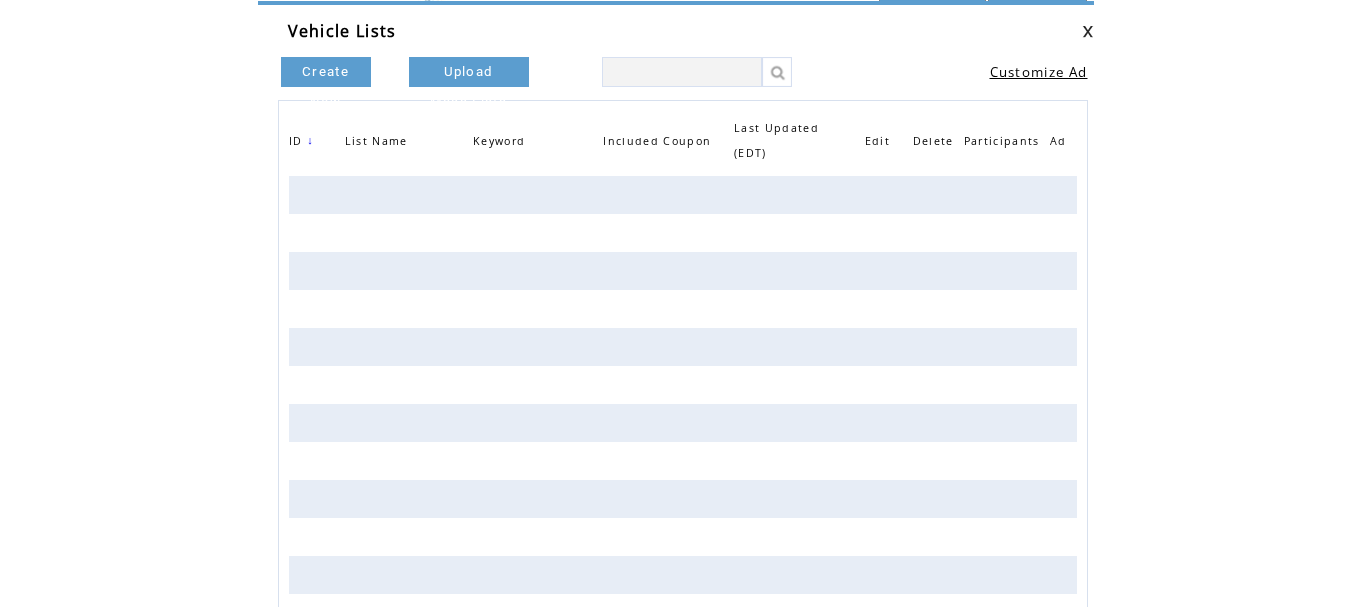 scroll, scrollTop: 0, scrollLeft: 0, axis: both 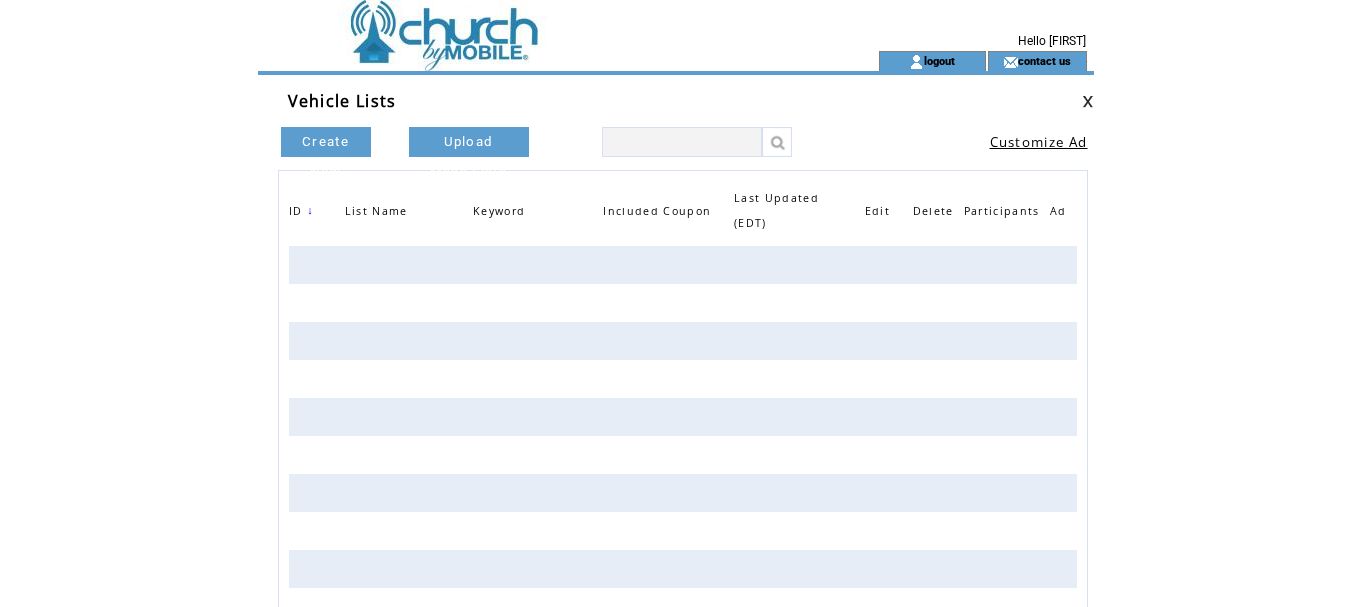 click on "Create New" at bounding box center (326, 142) 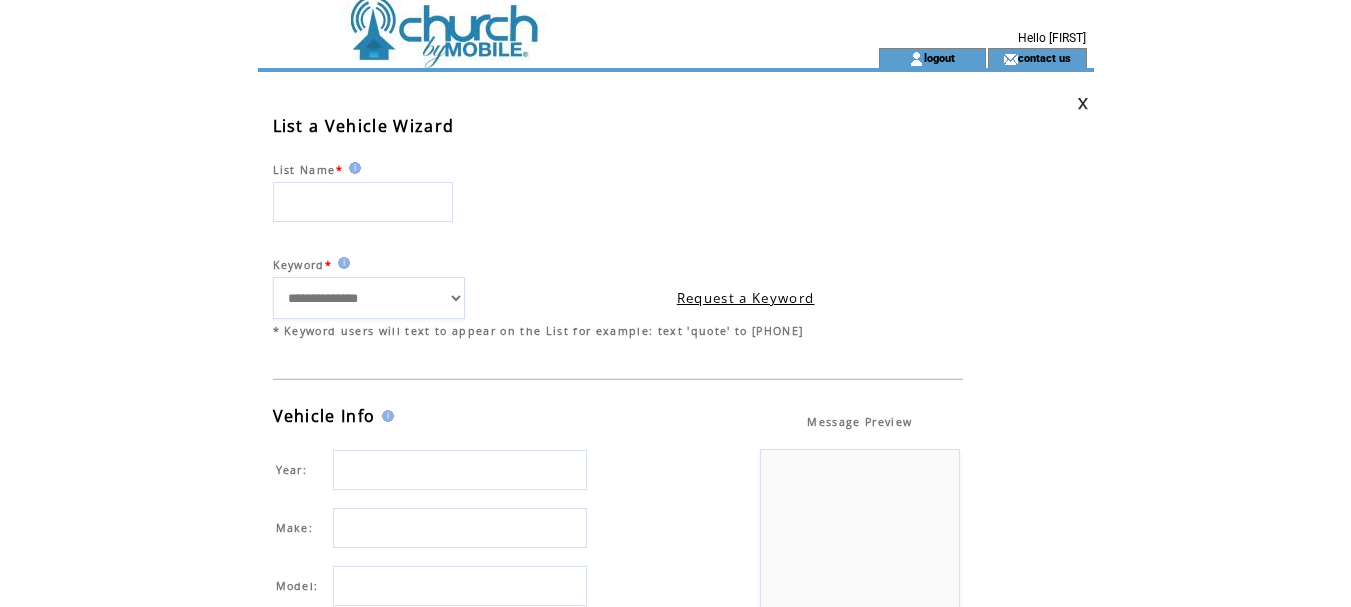 scroll, scrollTop: 0, scrollLeft: 0, axis: both 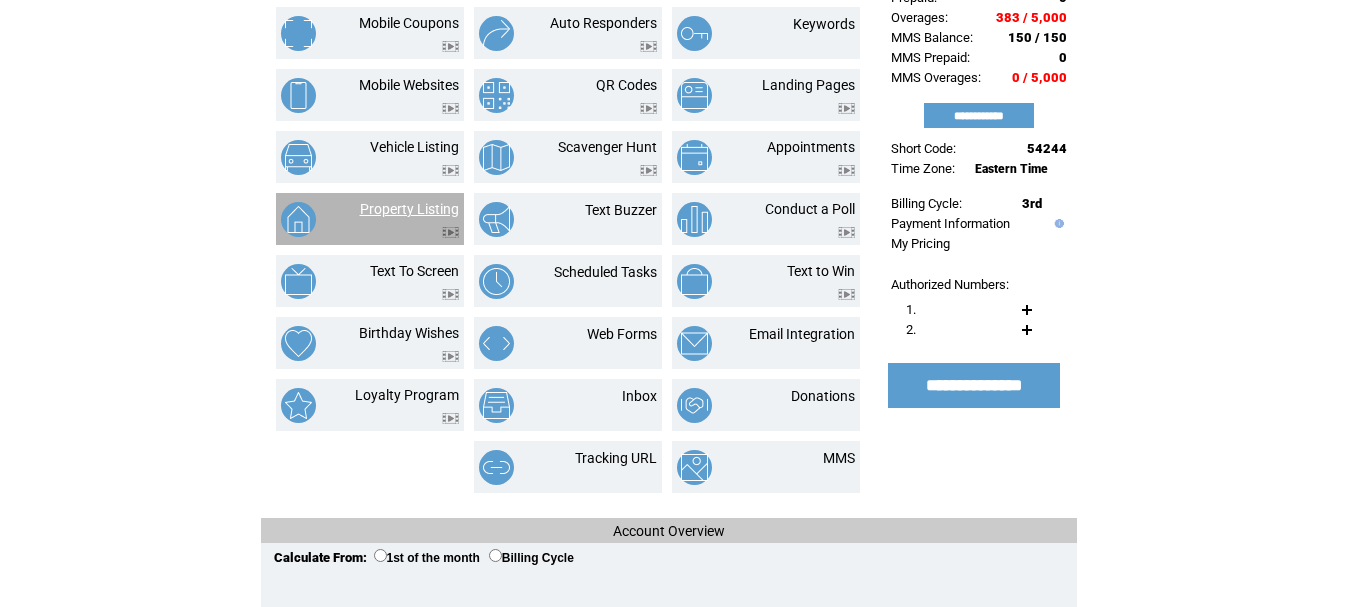 click on "Property Listing" at bounding box center (409, 209) 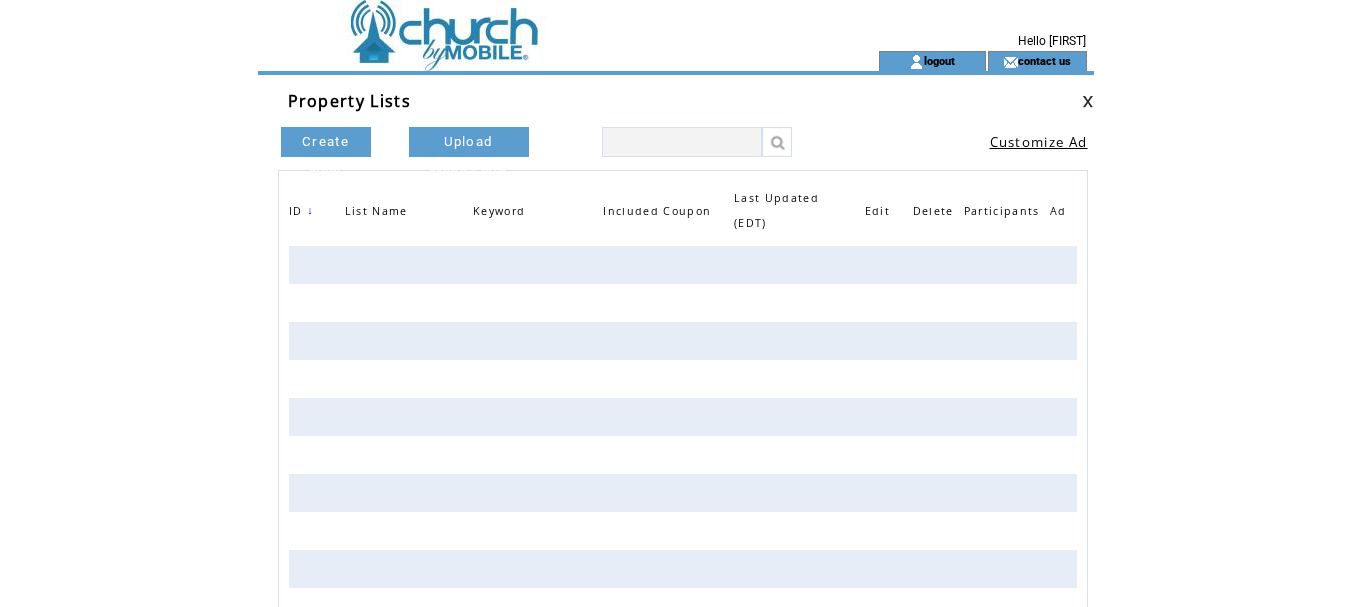 scroll, scrollTop: 0, scrollLeft: 0, axis: both 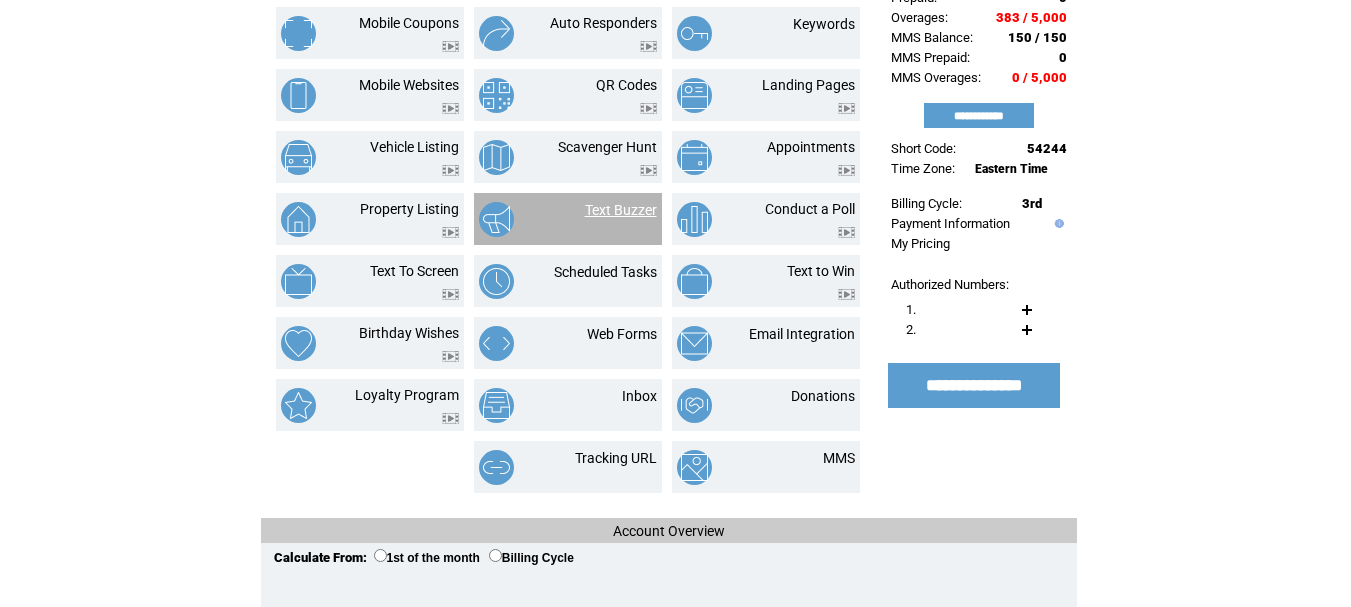 click on "Text Buzzer" at bounding box center [621, 210] 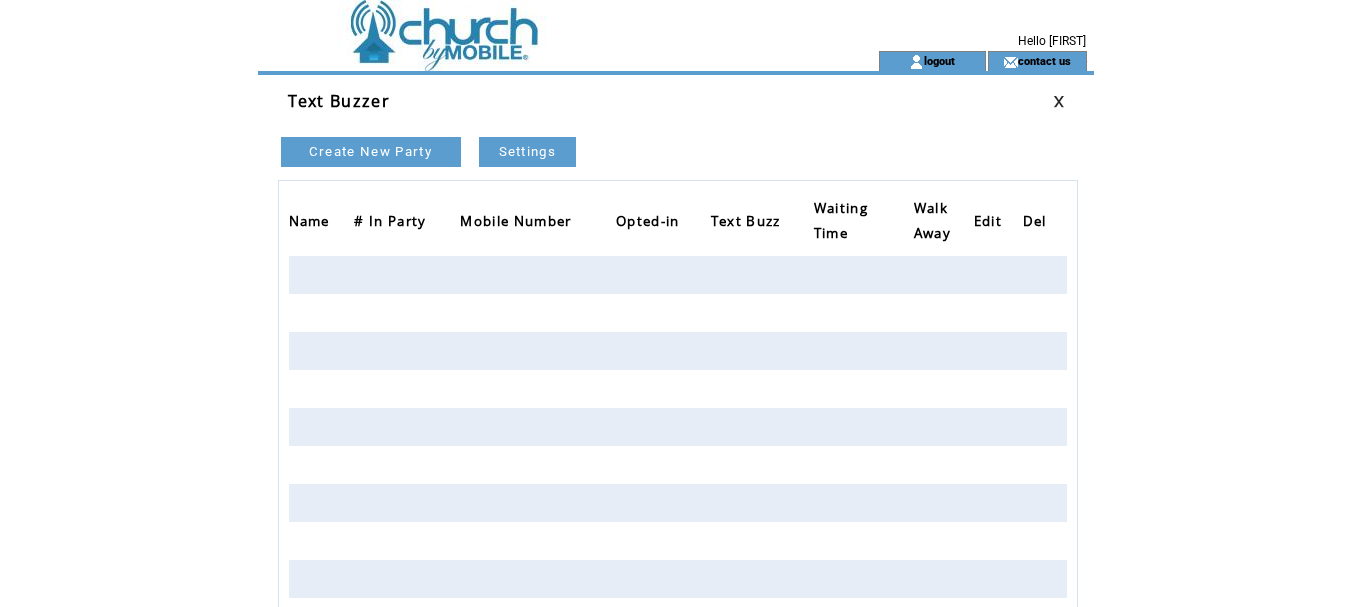 scroll, scrollTop: 0, scrollLeft: 0, axis: both 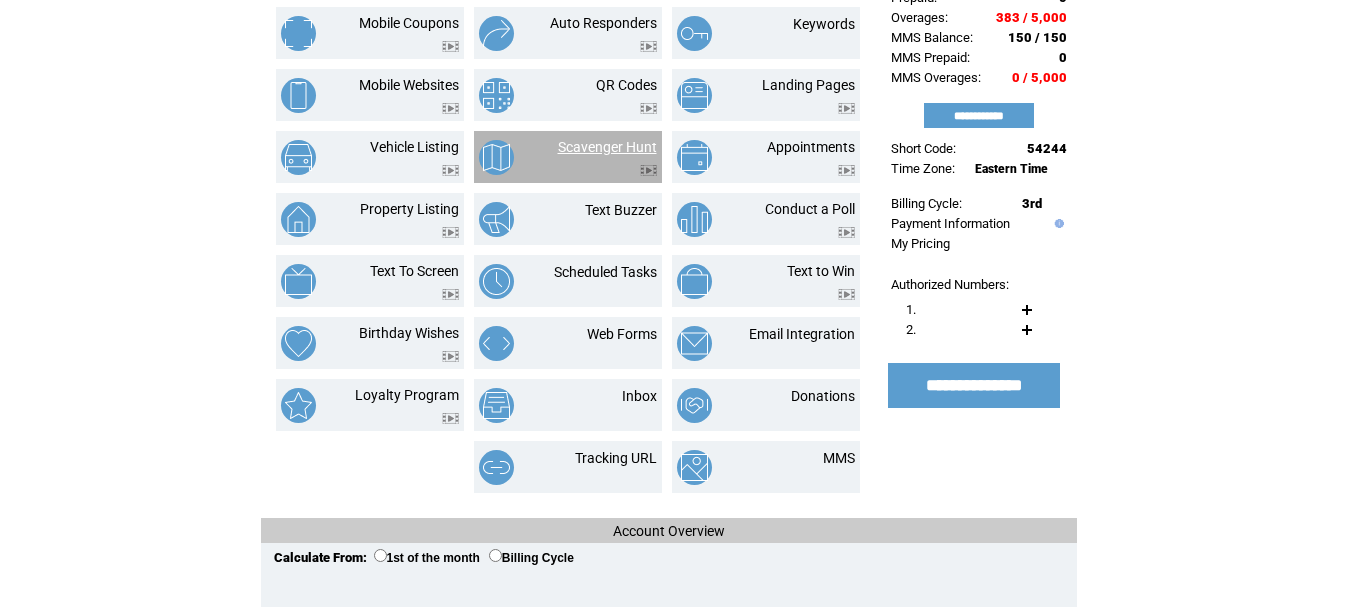 click on "Scavenger Hunt" at bounding box center (607, 147) 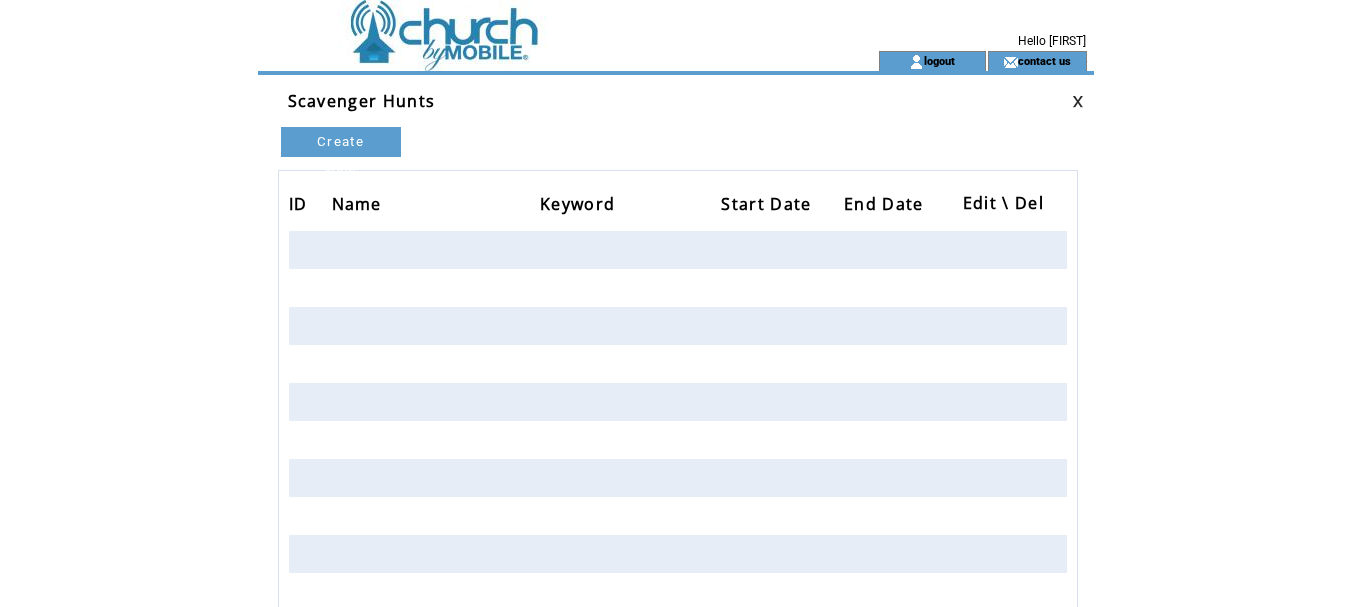 scroll, scrollTop: 0, scrollLeft: 0, axis: both 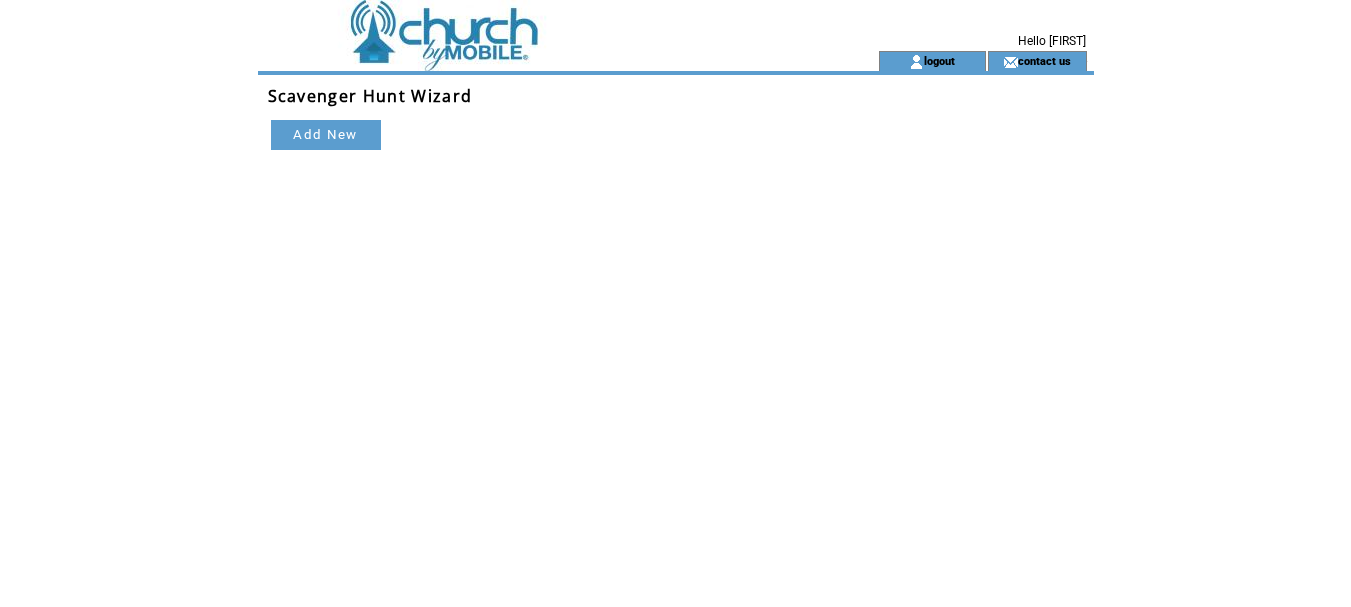 click on "Add New Step" at bounding box center [326, 135] 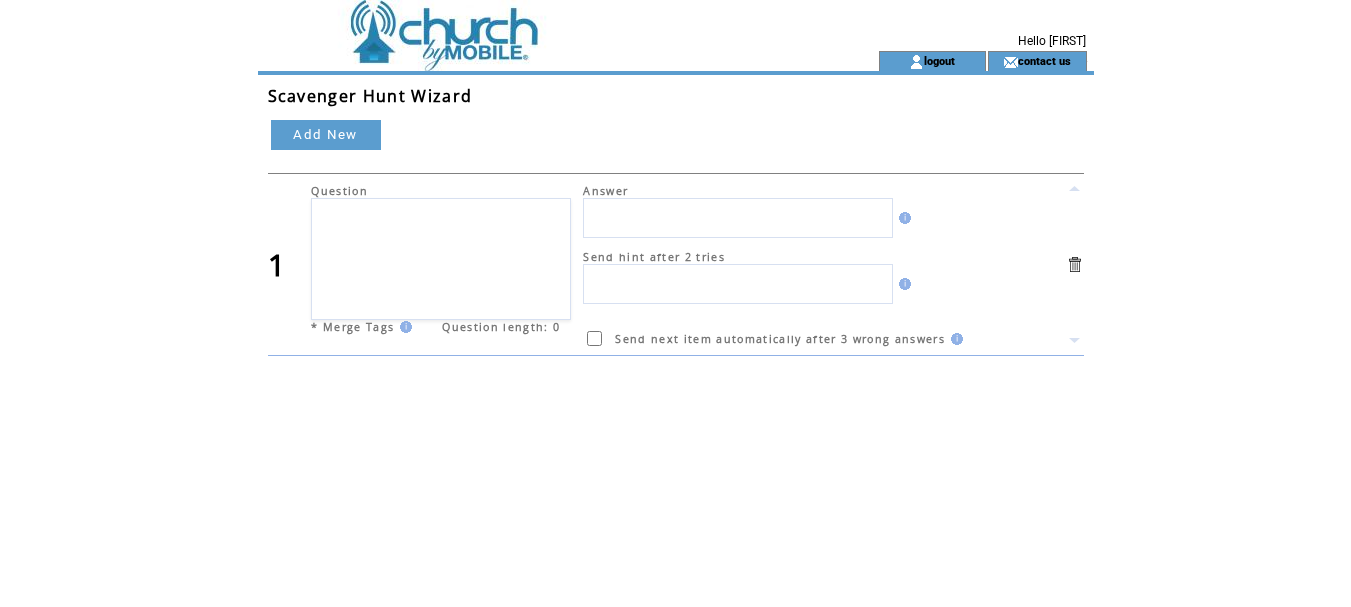 scroll, scrollTop: 0, scrollLeft: 0, axis: both 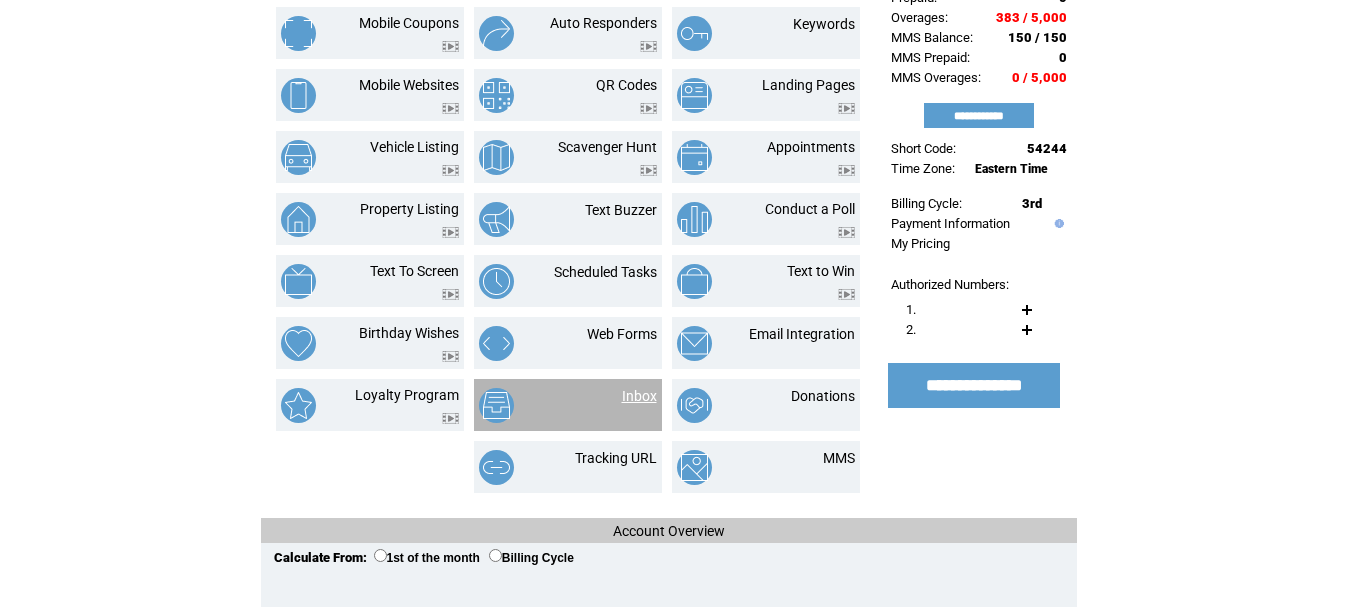 click on "Inbox" at bounding box center (639, 396) 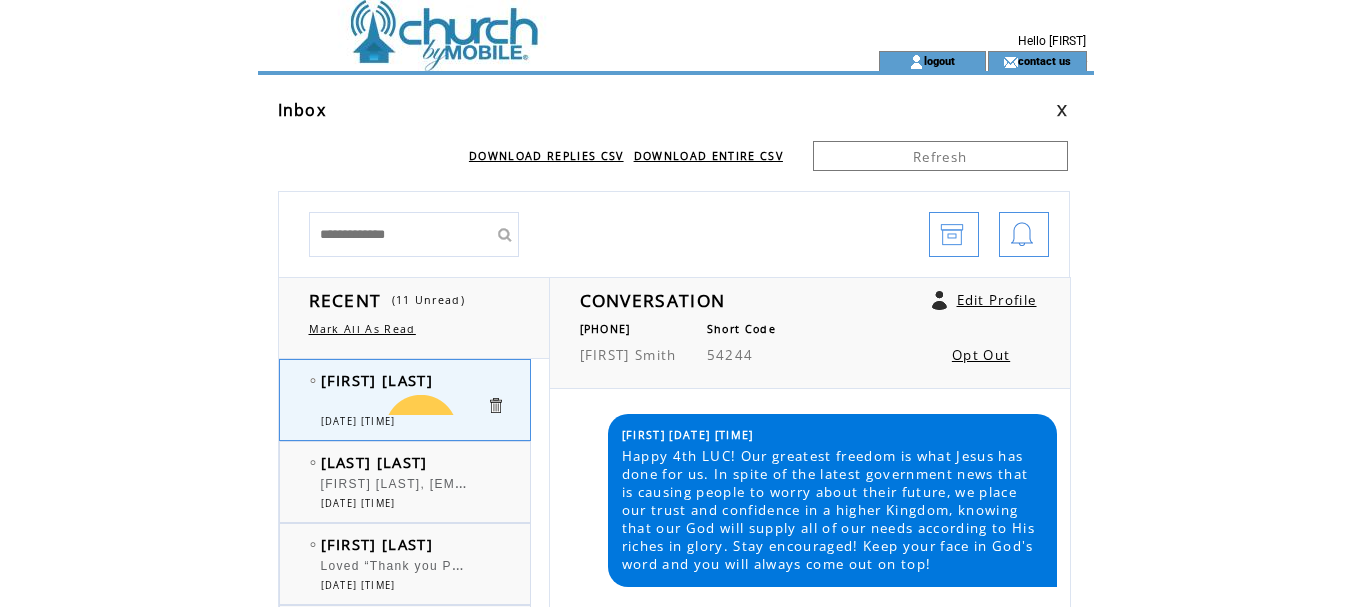scroll, scrollTop: 0, scrollLeft: 0, axis: both 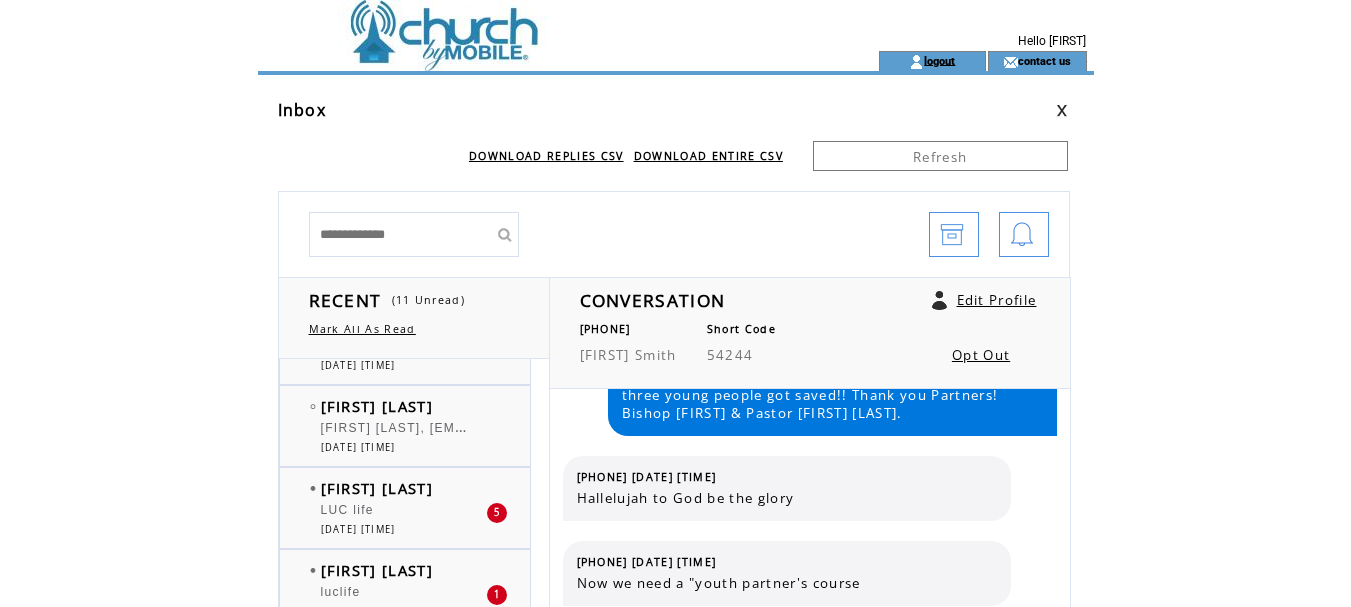 click on "logout" at bounding box center (939, 60) 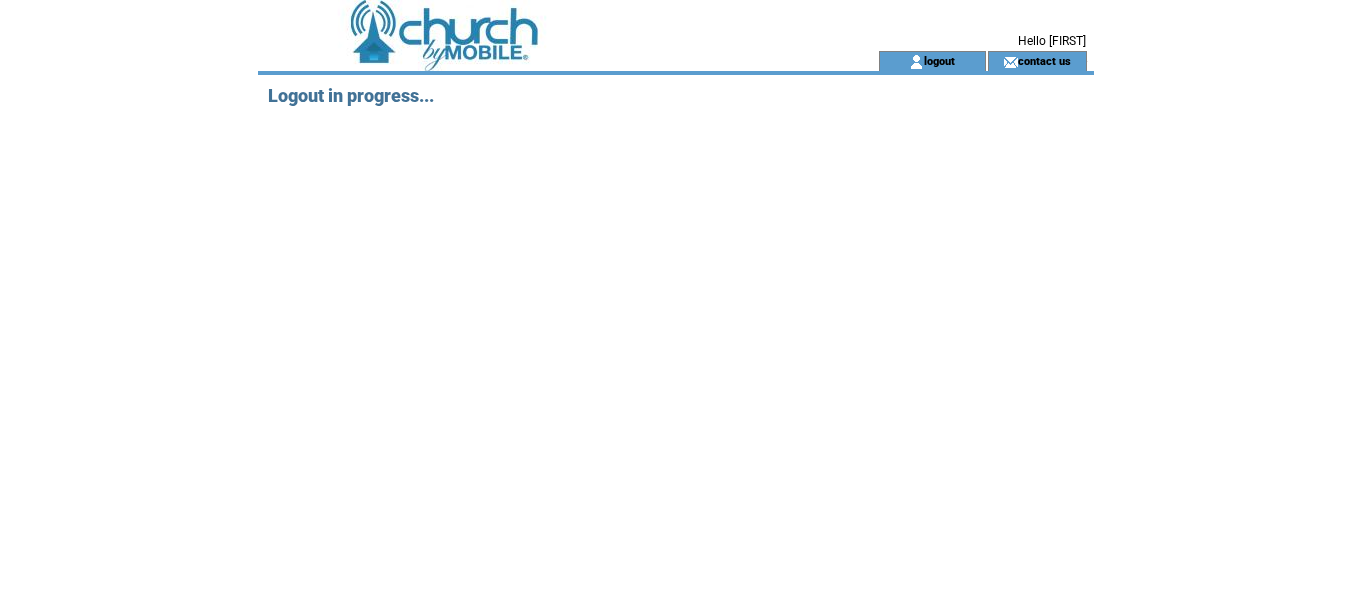 scroll, scrollTop: 0, scrollLeft: 0, axis: both 